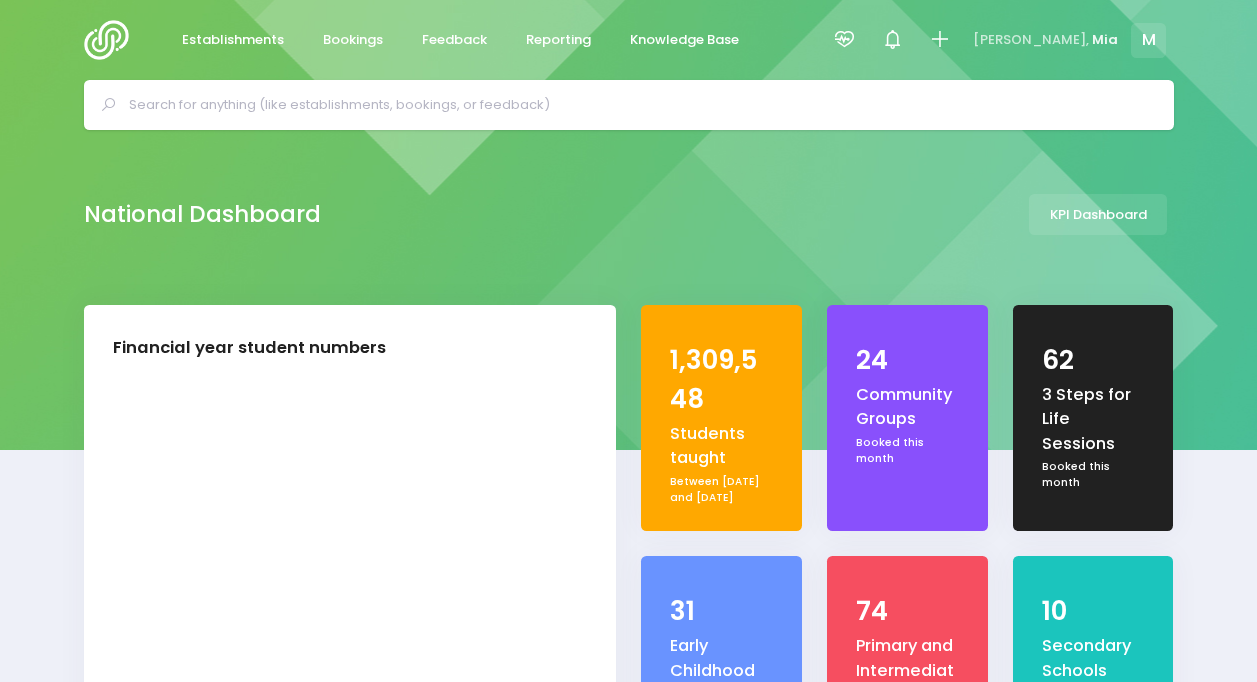 select on "5" 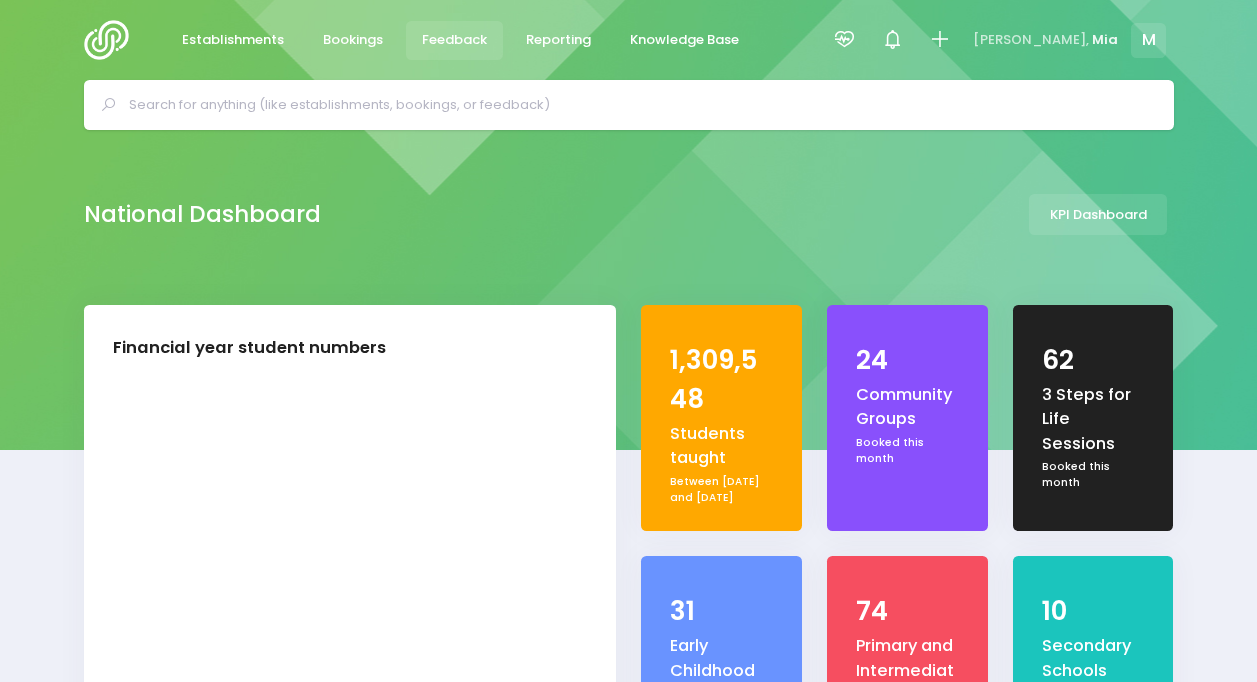 scroll, scrollTop: 0, scrollLeft: 0, axis: both 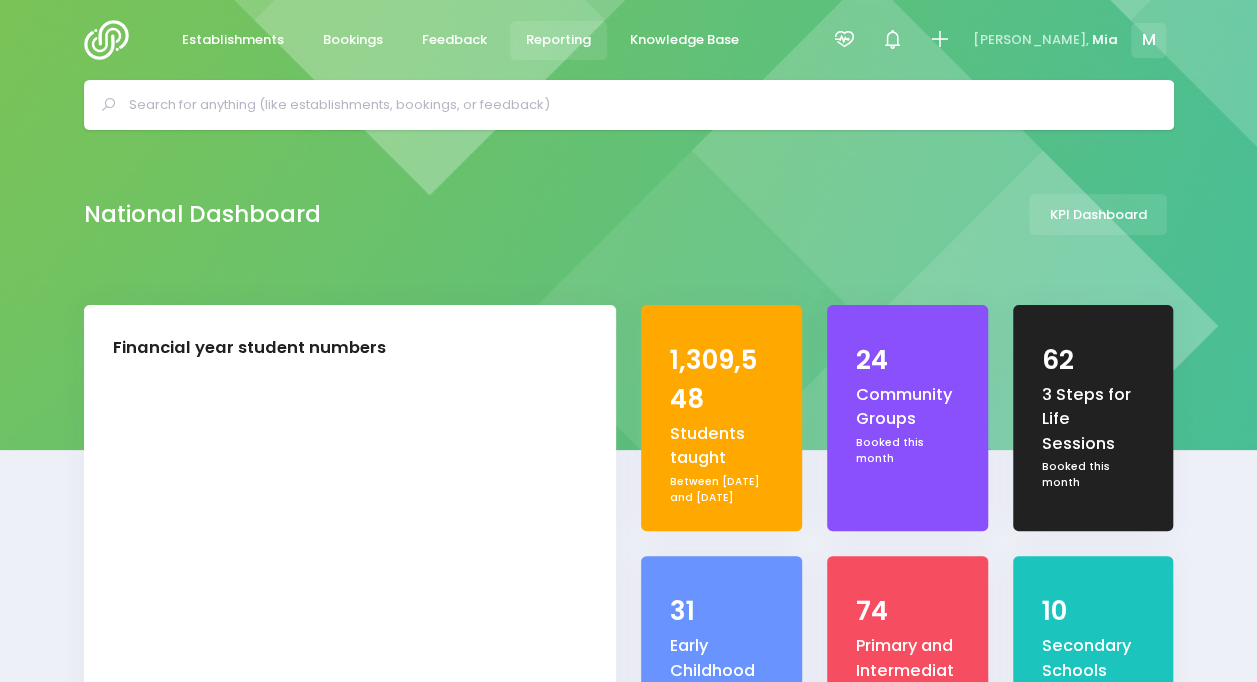 click on "Reporting" at bounding box center [559, 40] 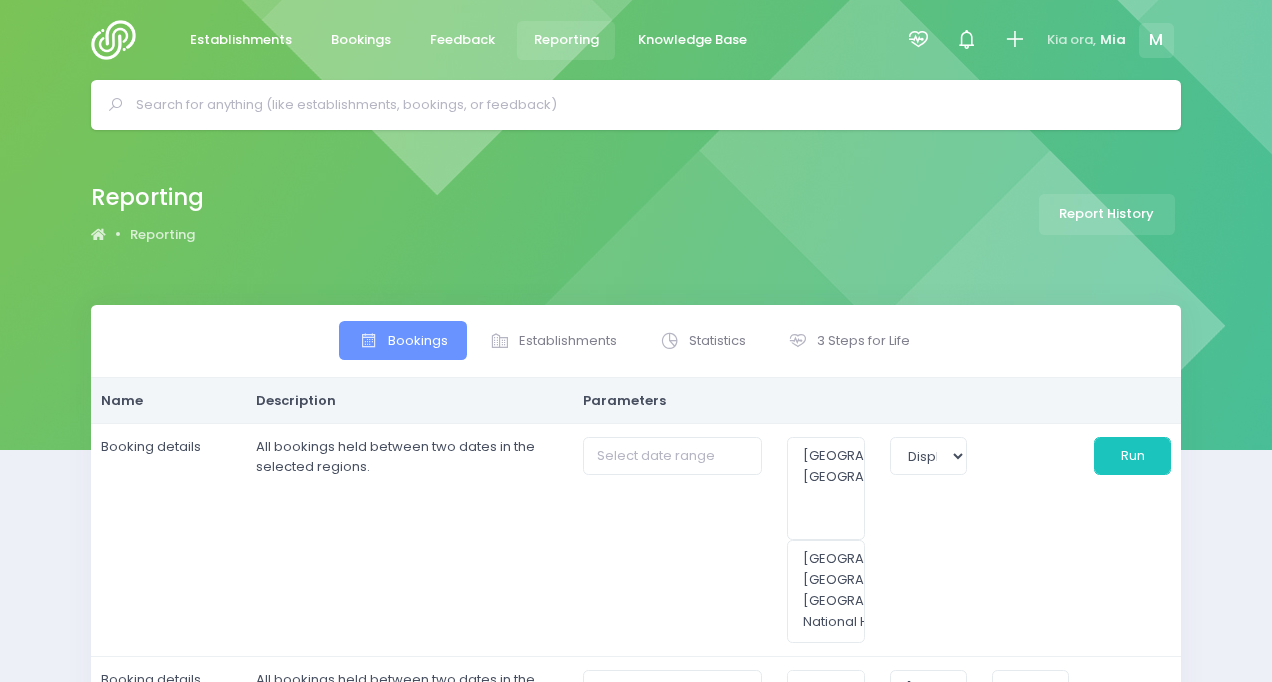 select 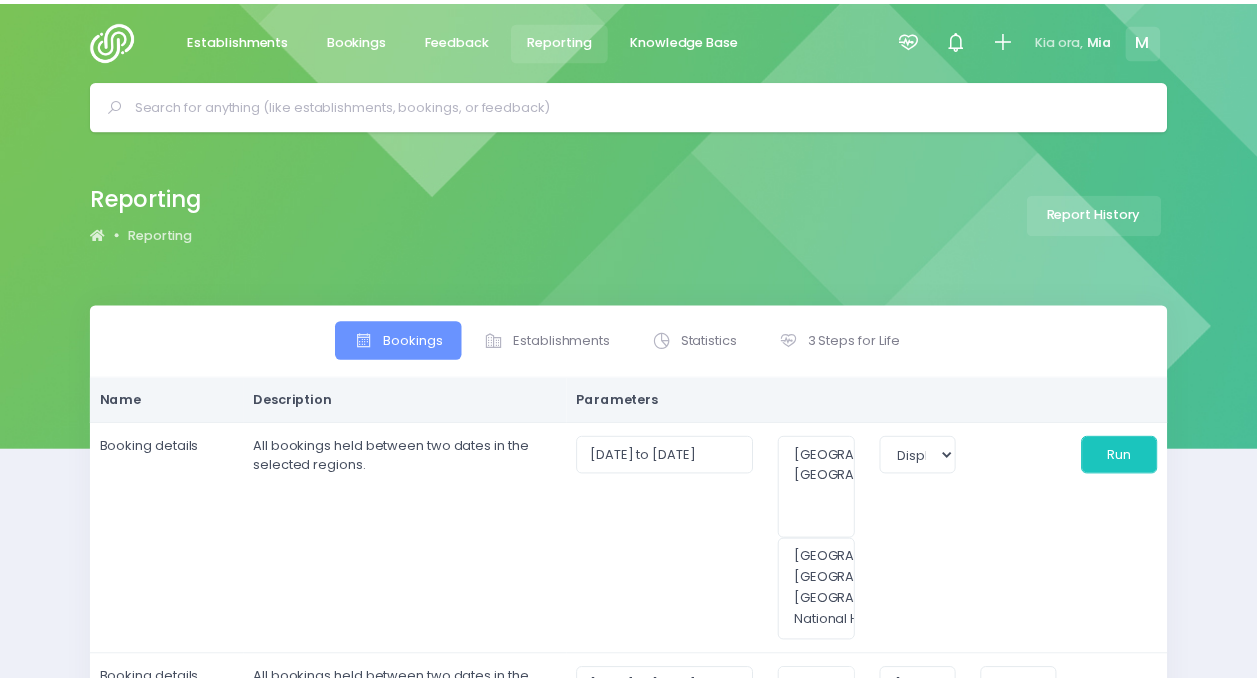 scroll, scrollTop: 0, scrollLeft: 0, axis: both 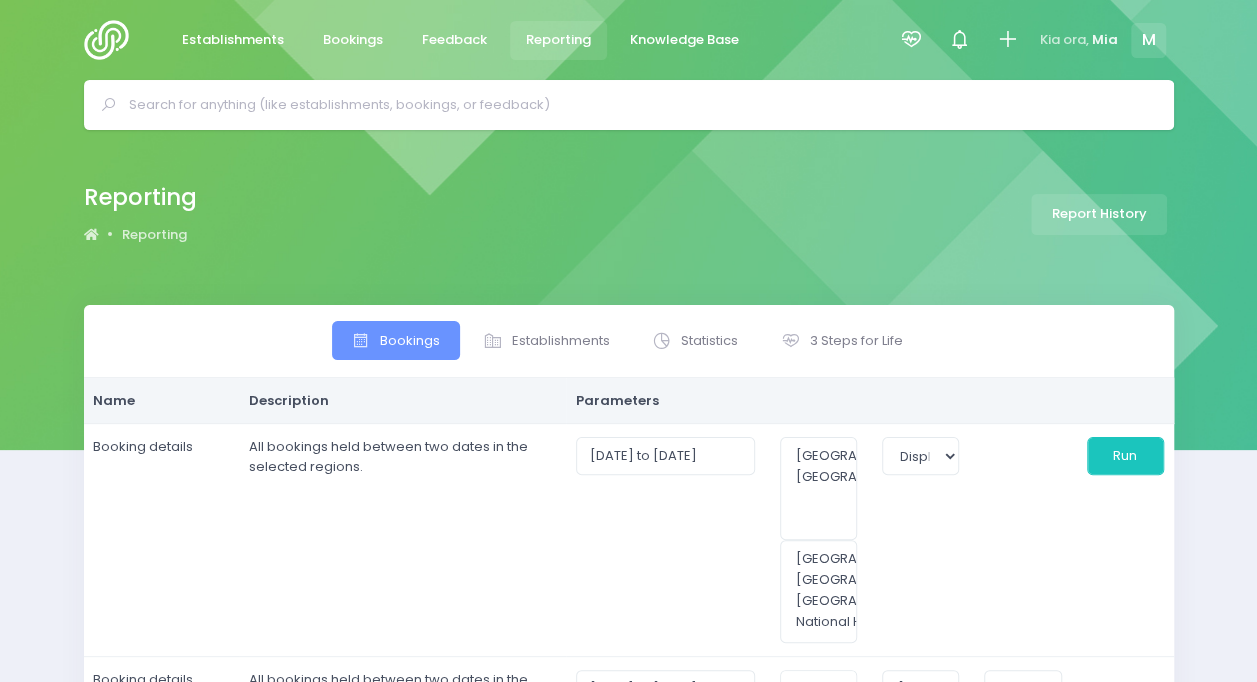 select 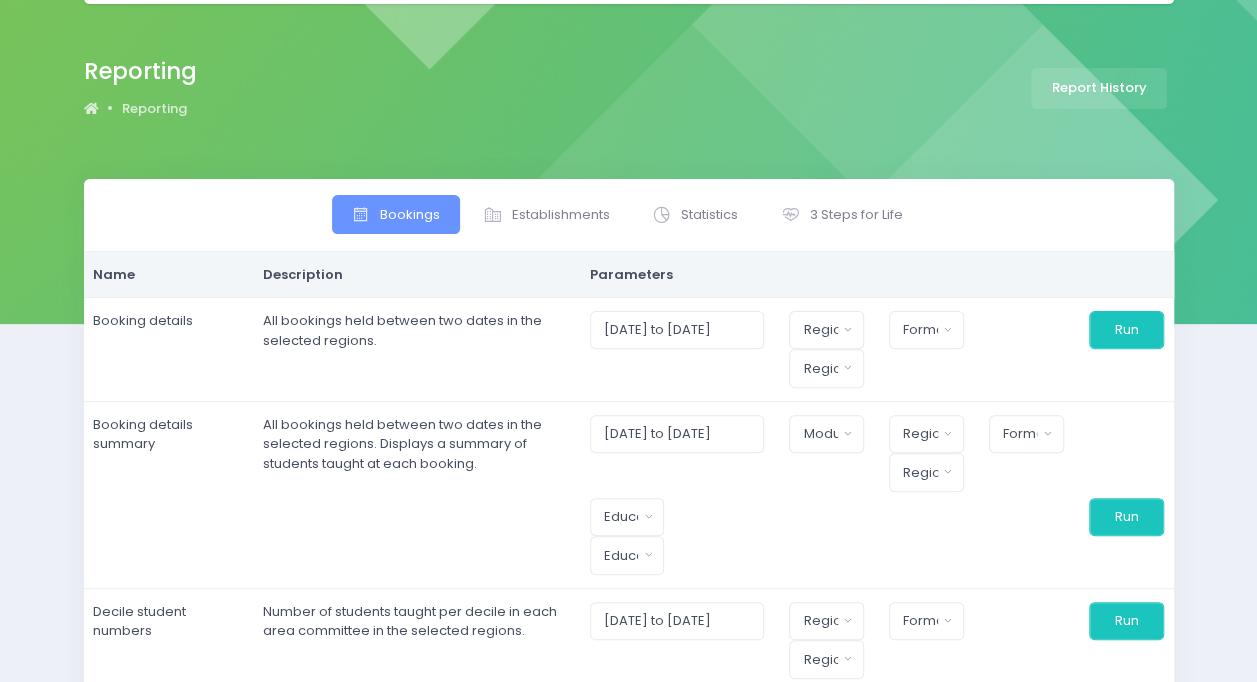 scroll, scrollTop: 0, scrollLeft: 0, axis: both 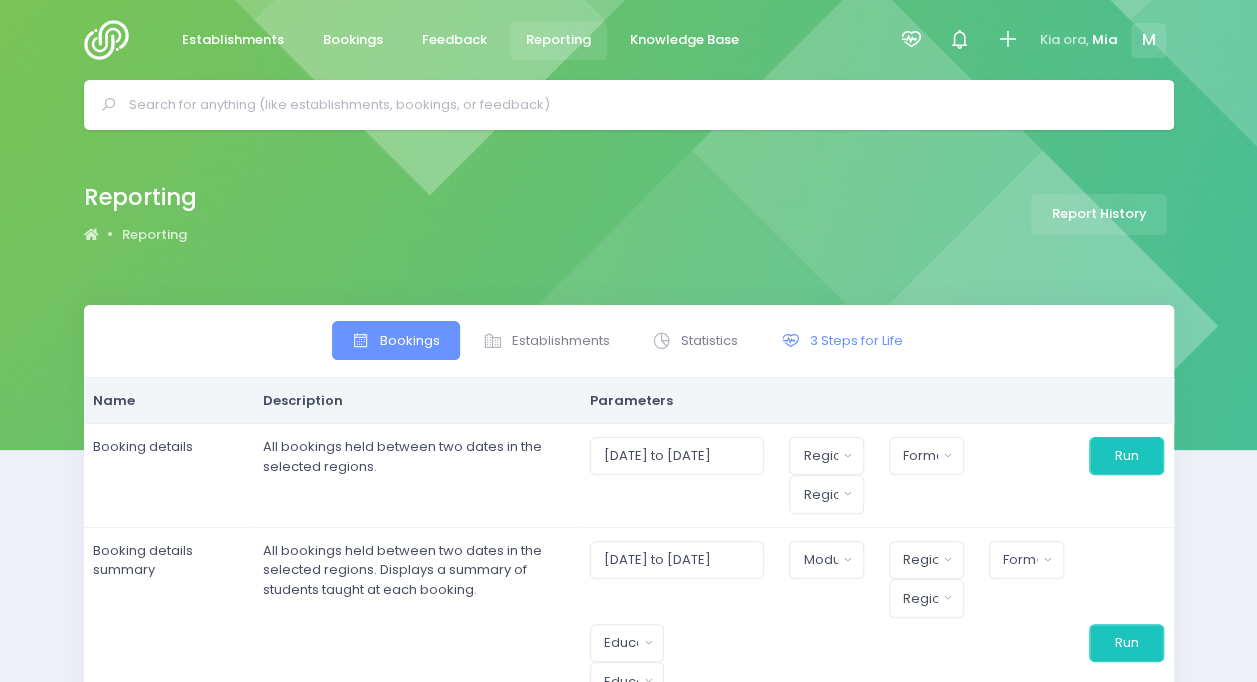 click on "3 Steps for Life" at bounding box center (856, 341) 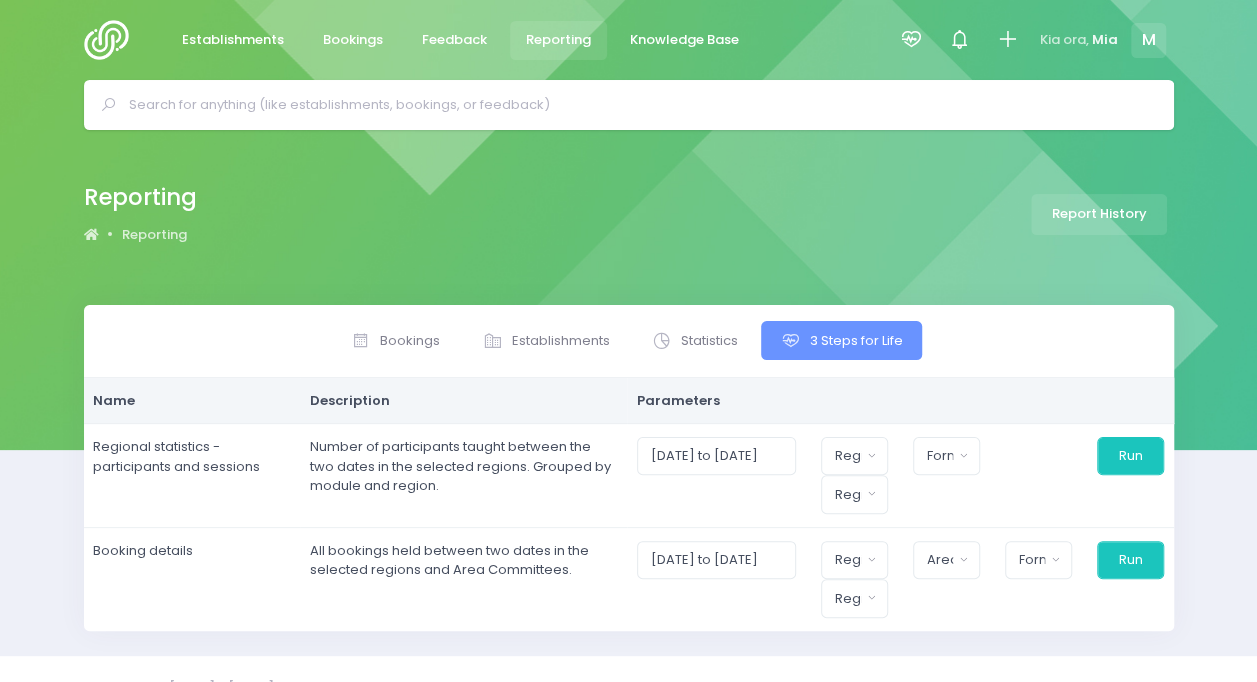 scroll, scrollTop: 34, scrollLeft: 0, axis: vertical 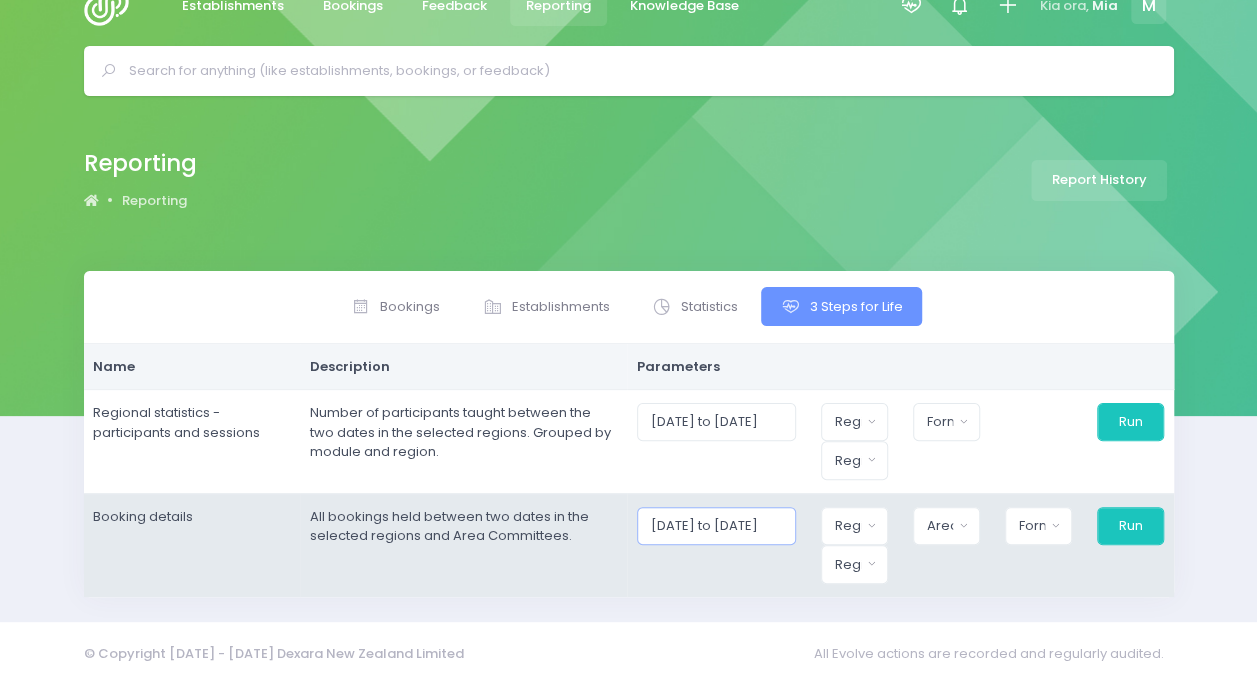 click on "01/07/2025 to 31/07/2025" at bounding box center [716, 526] 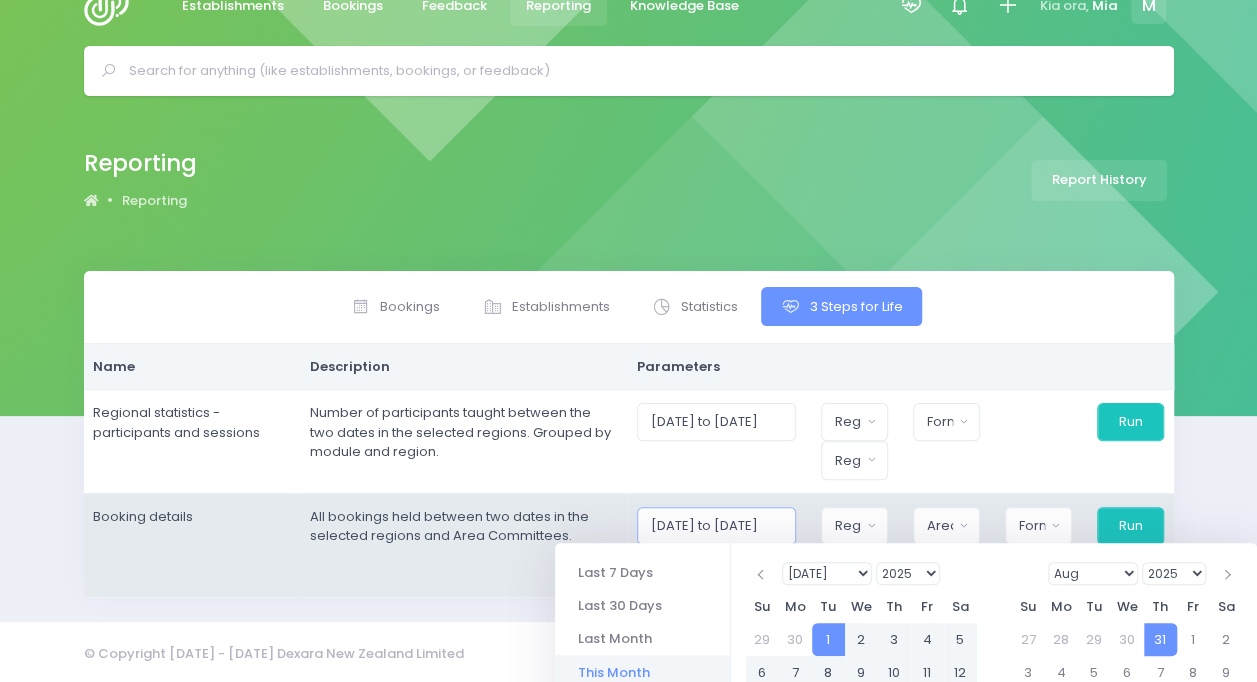 scroll, scrollTop: 309, scrollLeft: 0, axis: vertical 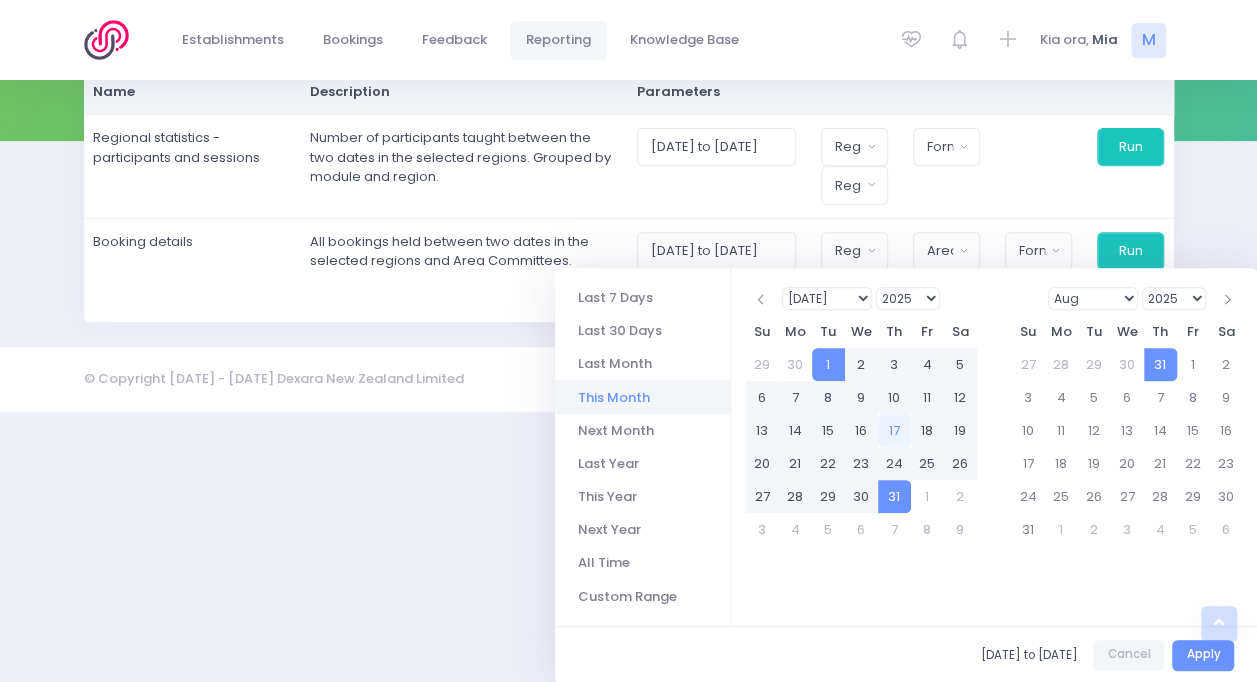 click on "1925 1926 1927 1928 1929 1930 1931 1932 1933 1934 1935 1936 1937 1938 1939 1940 1941 1942 1943 1944 1945 1946 1947 1948 1949 1950 1951 1952 1953 1954 1955 1956 1957 1958 1959 1960 1961 1962 1963 1964 1965 1966 1967 1968 1969 1970 1971 1972 1973 1974 1975 1976 1977 1978 1979 1980 1981 1982 1983 1984 1985 1986 1987 1988 1989 1990 1991 1992 1993 1994 1995 1996 1997 1998 1999 2000 2001 2002 2003 2004 2005 2006 2007 2008 2009 2010 2011 2012 2013 2014 2015 2016 2017 2018 2019 2020 2021 2022 2023 2024 2025 2026 2027 2028 2029 2030 2031 2032 2033 2034 2035 2036 2037 2038 2039 2040 2041 2042 2043 2044 2045 2046 2047 2048 2049 2050 2051 2052 2053 2054 2055 2056 2057 2058 2059 2060 2061 2062 2063 2064 2065 2066 2067 2068 2069 2070 2071 2072 2073 2074 2075 2076 2077 2078 2079 2080 2081 2082 2083 2084 2085 2086 2087 2088 2089 2090 2091 2092 2093 2094 2095 2096 2097 2098 2099 2100 2101 2102 2103 2104 2105 2106 2107 2108 2109 2110 2111 2112 2113 2114 2115 2116 2117 2118 2119 2120 2121 2122 2123 2124 2125" at bounding box center [908, 298] 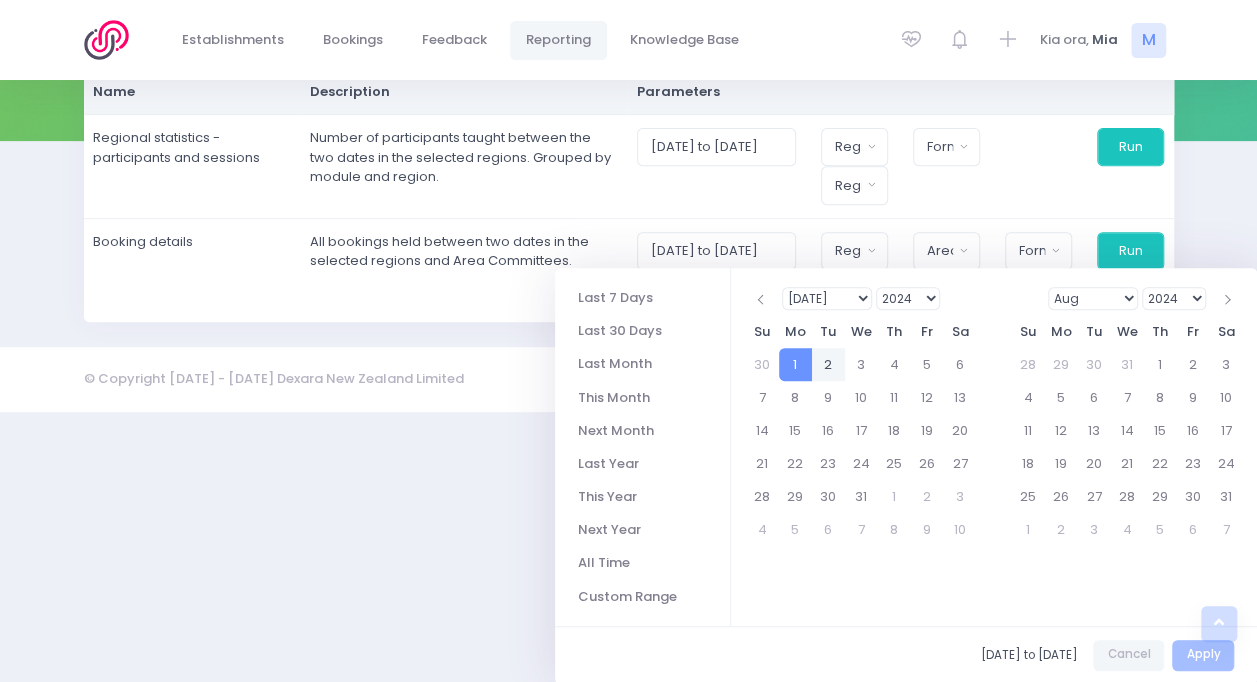 click on "Jan Feb Mar Apr May Jun Jul Aug Sep Oct Nov Dec" at bounding box center (1093, 298) 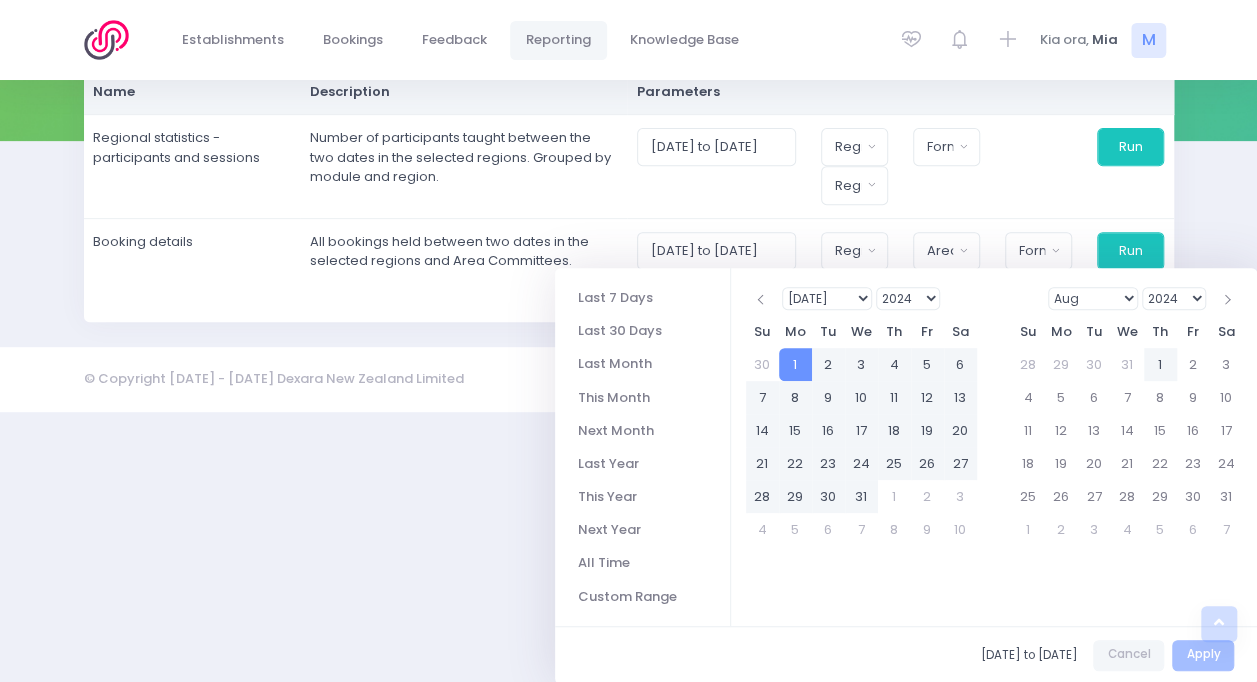 click on "2024 2025 2026 2027 2028 2029 2030 2031 2032 2033 2034 2035 2036 2037 2038 2039 2040 2041 2042 2043 2044 2045 2046 2047 2048 2049 2050 2051 2052 2053 2054 2055 2056 2057 2058 2059 2060 2061 2062 2063 2064 2065 2066 2067 2068 2069 2070 2071 2072 2073 2074 2075 2076 2077 2078 2079 2080 2081 2082 2083 2084 2085 2086 2087 2088 2089 2090 2091 2092 2093 2094 2095 2096 2097 2098 2099 2100 2101 2102 2103 2104 2105 2106 2107 2108 2109 2110 2111 2112 2113 2114 2115 2116 2117 2118 2119 2120 2121 2122 2123 2124 2125" at bounding box center [1174, 298] 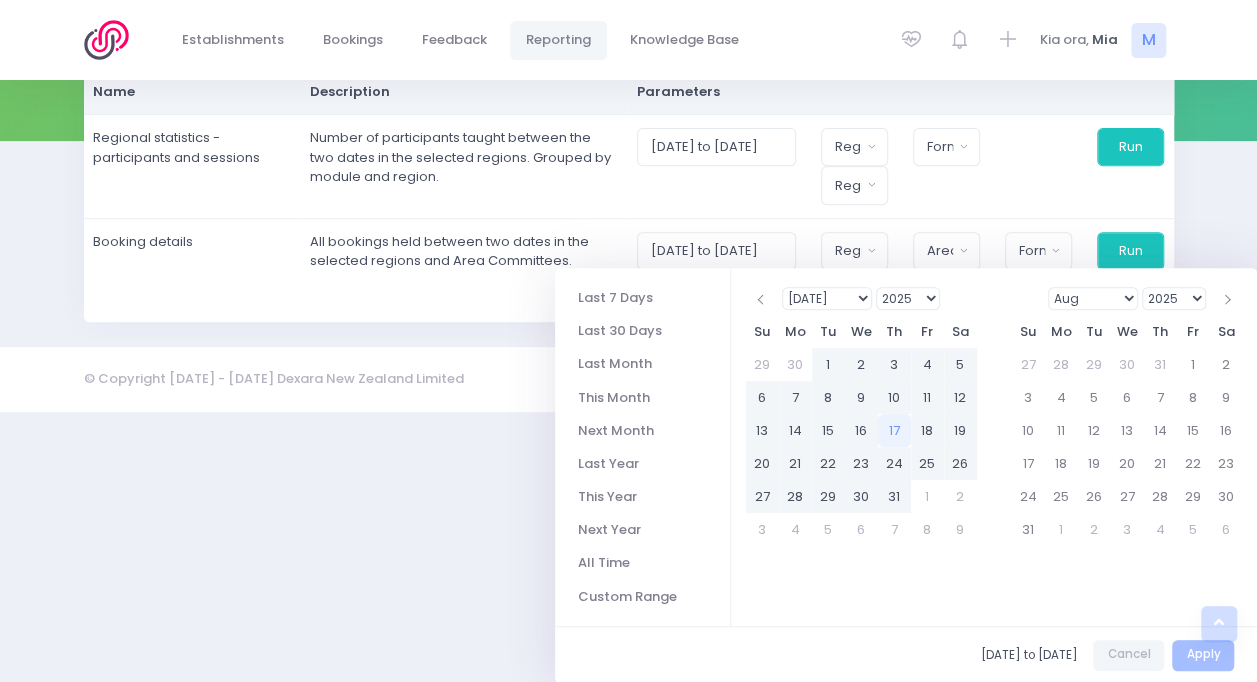 click on "Jan Feb Mar Apr May Jun Jul Aug Sep Oct Nov Dec" at bounding box center (1093, 298) 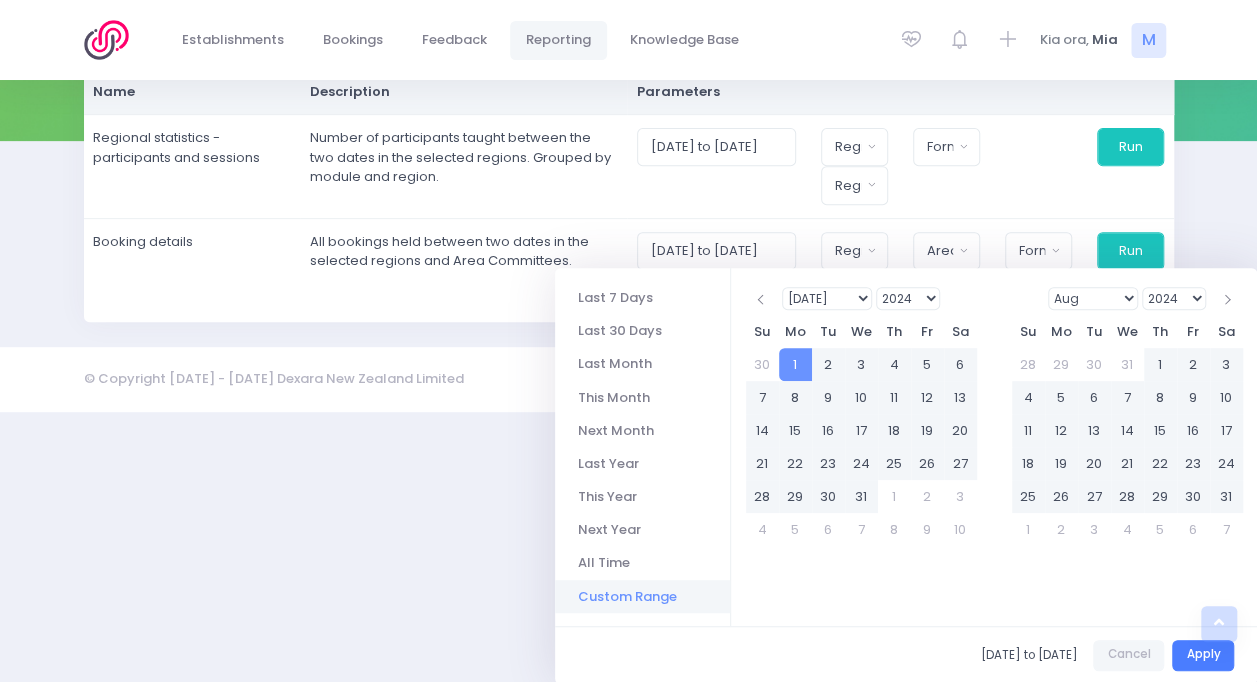 click on "Apply" at bounding box center [1203, 655] 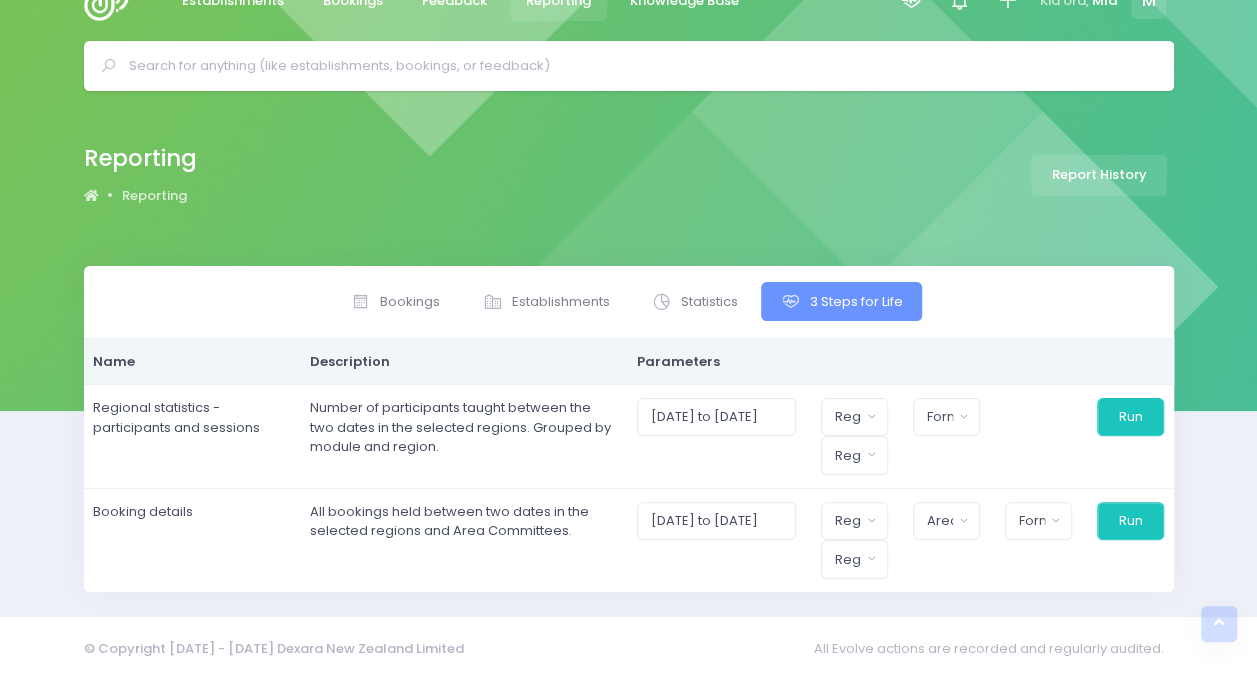scroll, scrollTop: 34, scrollLeft: 0, axis: vertical 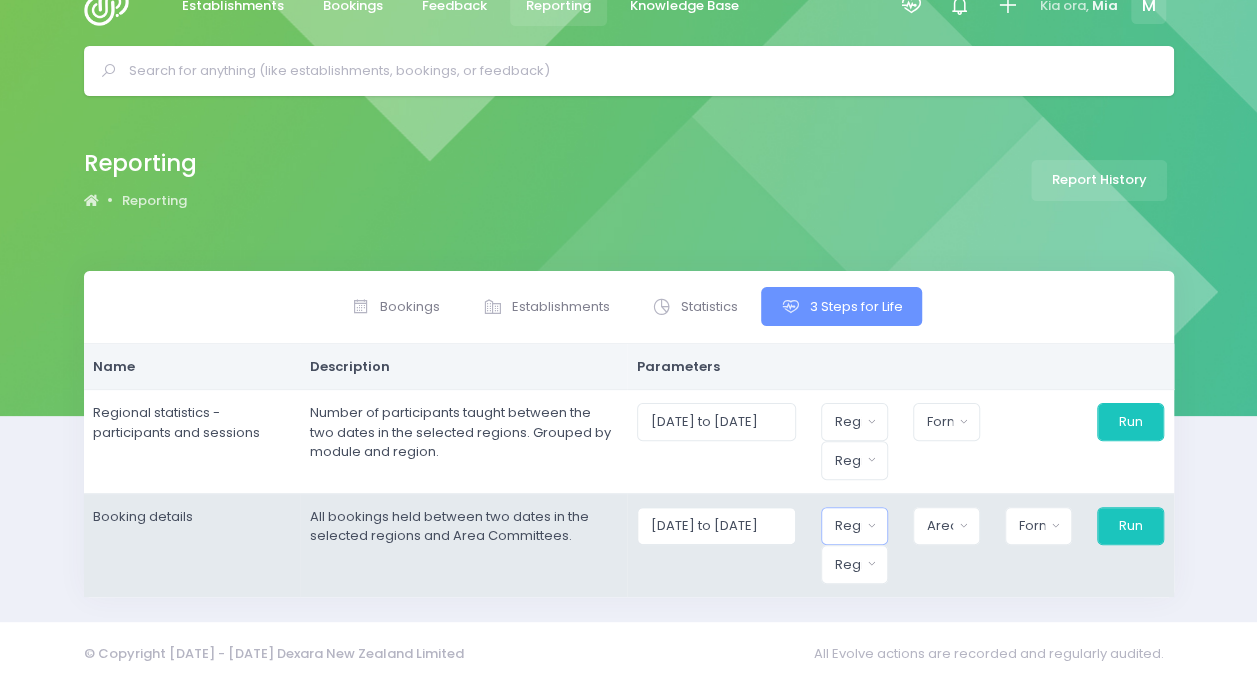 click on "Region" at bounding box center [854, 526] 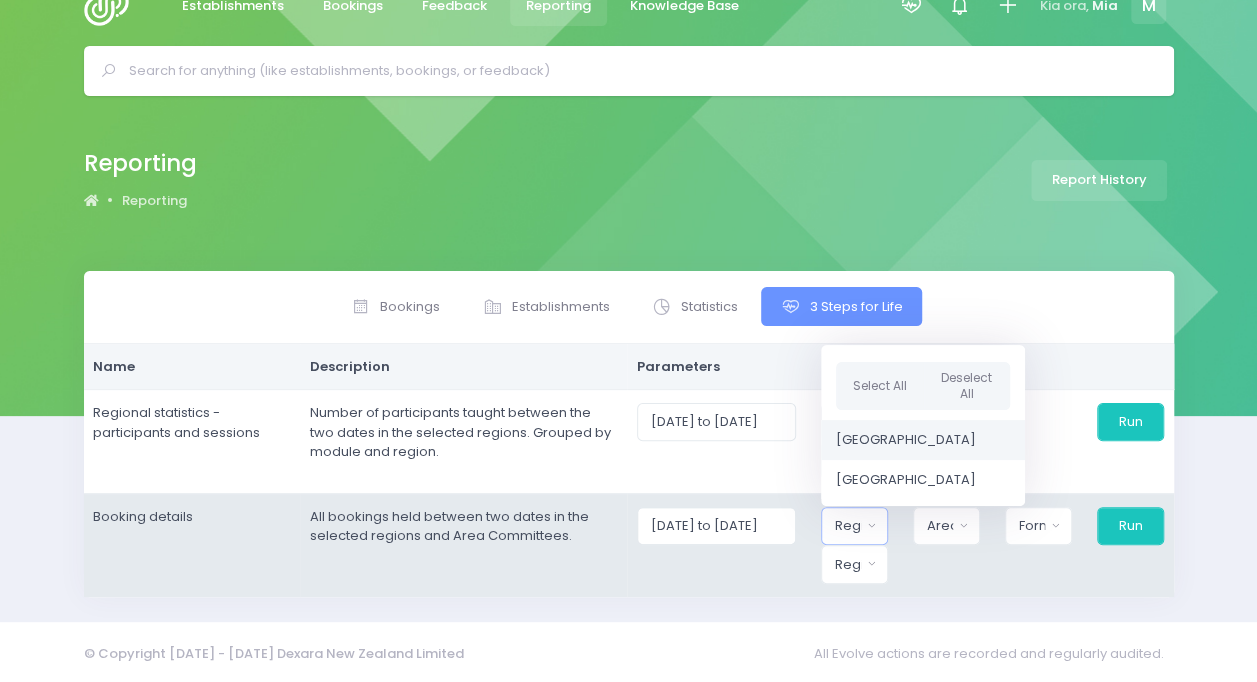 click on "[GEOGRAPHIC_DATA]" at bounding box center (906, 440) 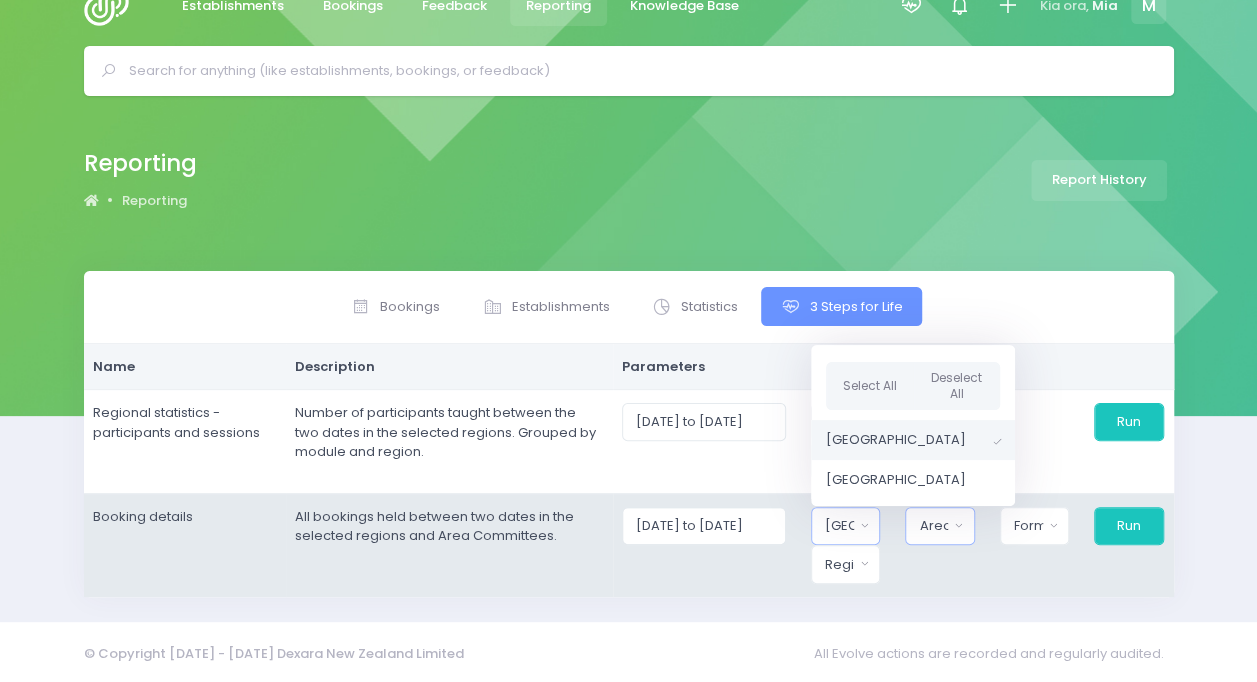 click on "Area Committee" at bounding box center [933, 526] 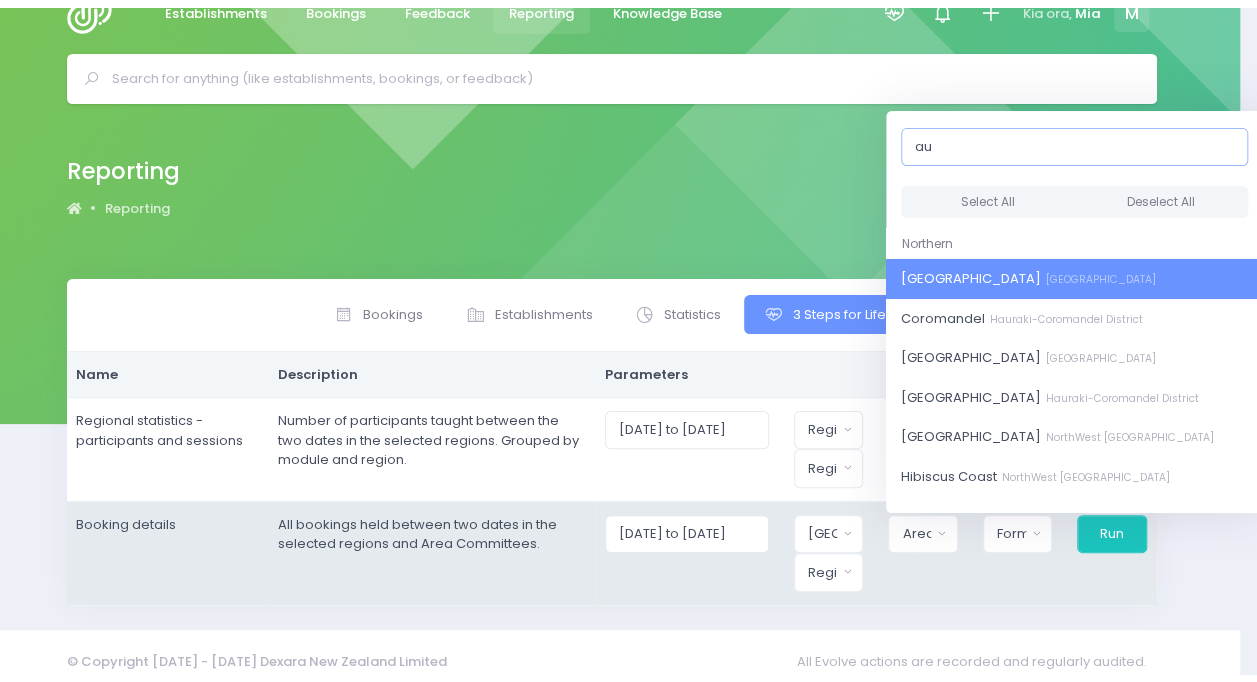 scroll, scrollTop: 34, scrollLeft: 0, axis: vertical 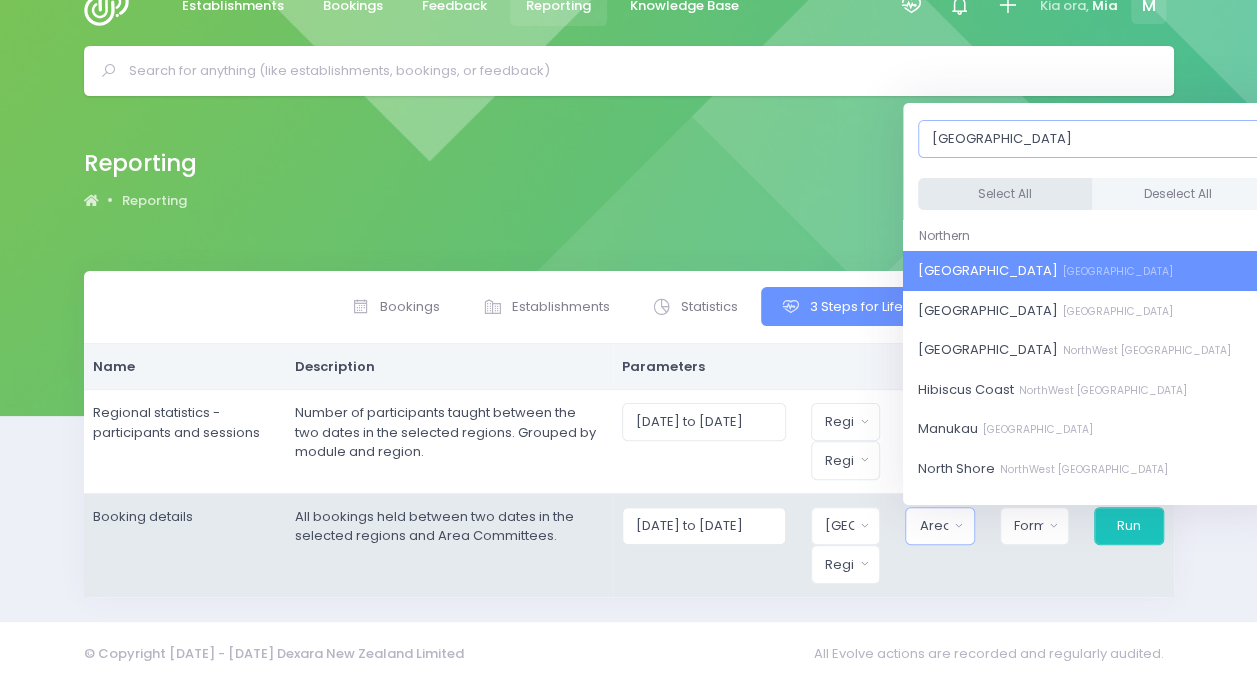 type on "auckland" 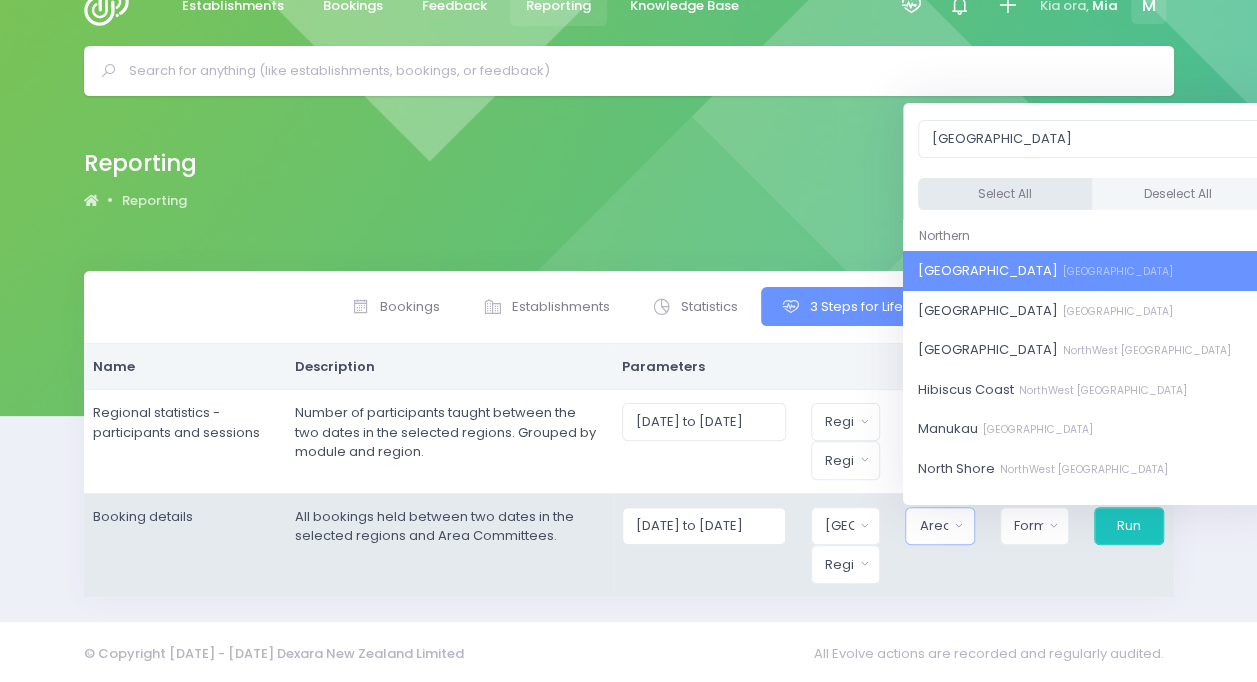 click on "Select All" at bounding box center (1005, 194) 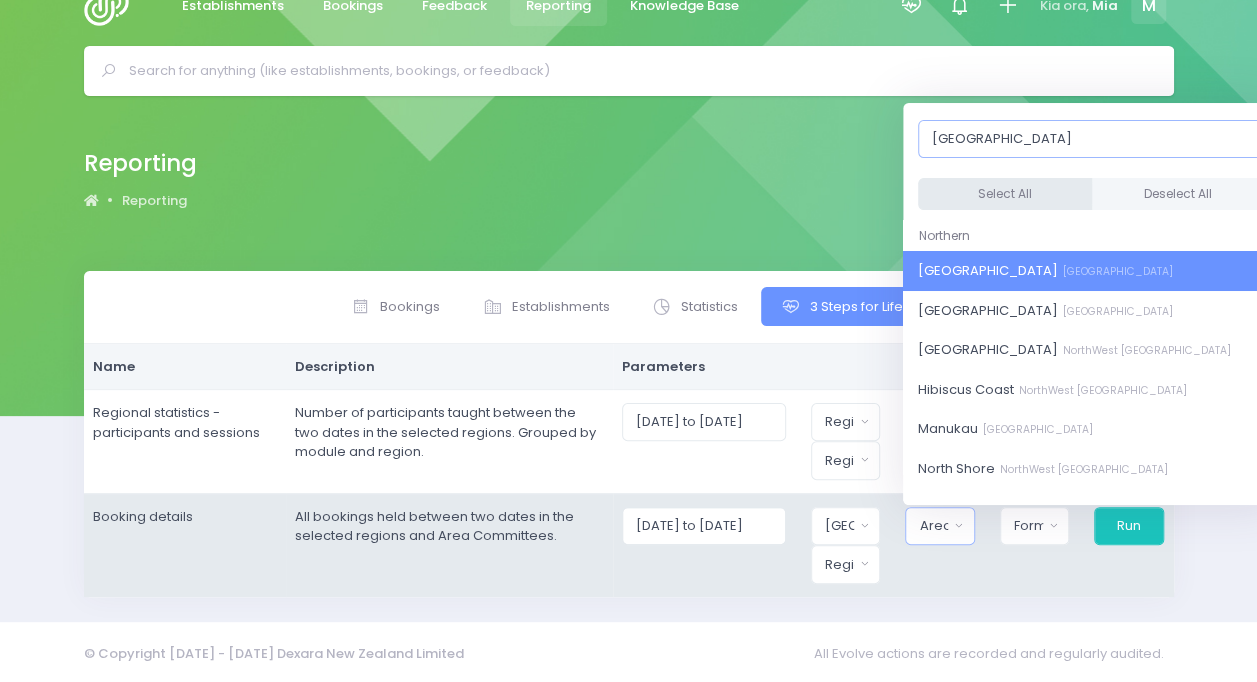 select on "Central Auckland" 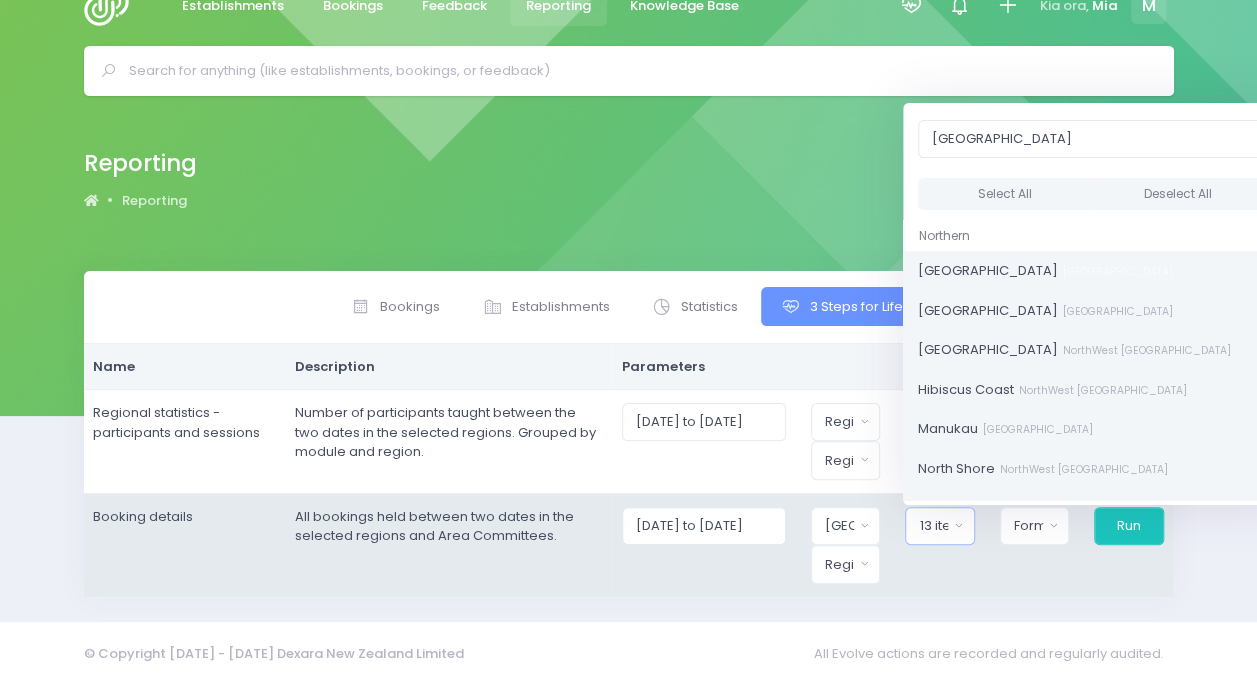 click on "Papakura SouthEast Auckland District" at bounding box center [1091, 508] 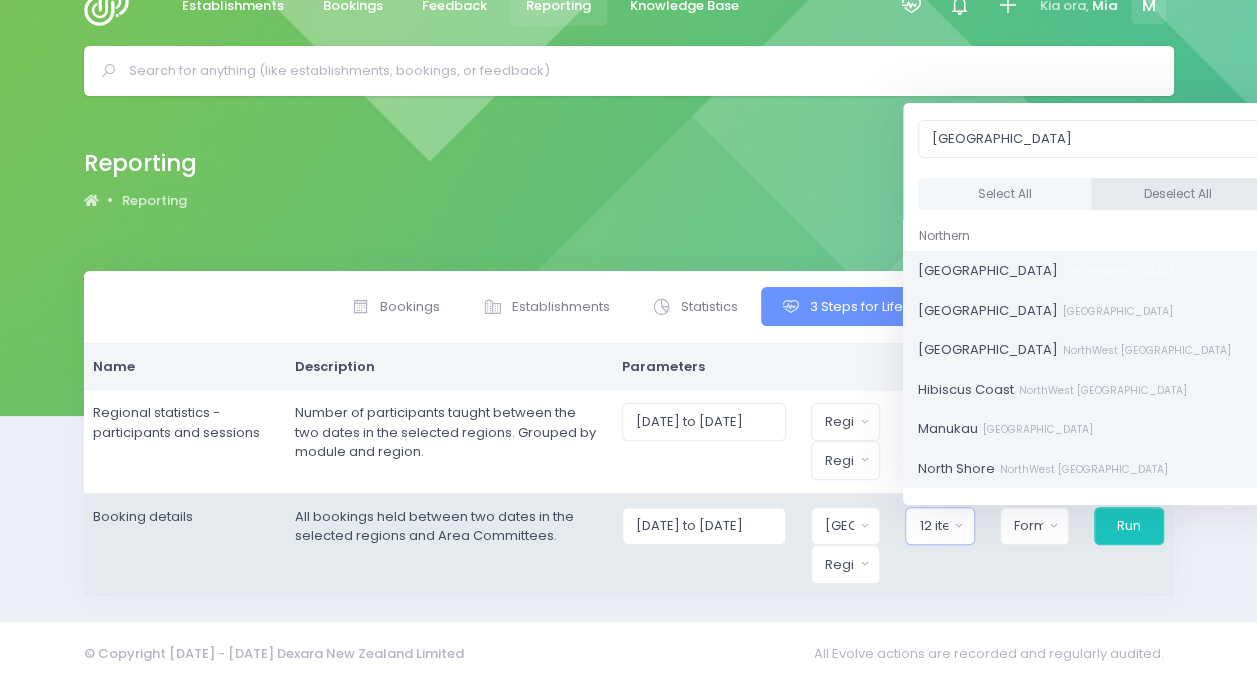 click on "Deselect All" at bounding box center [1178, 194] 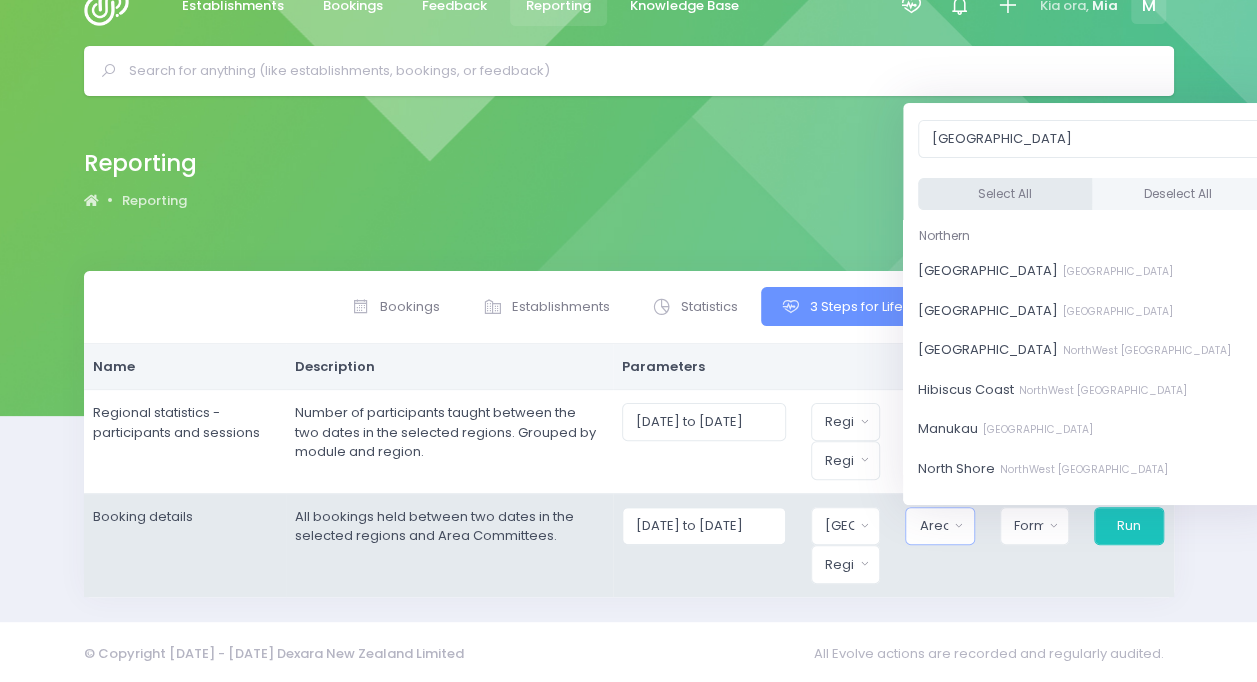click on "Select All" at bounding box center (1005, 194) 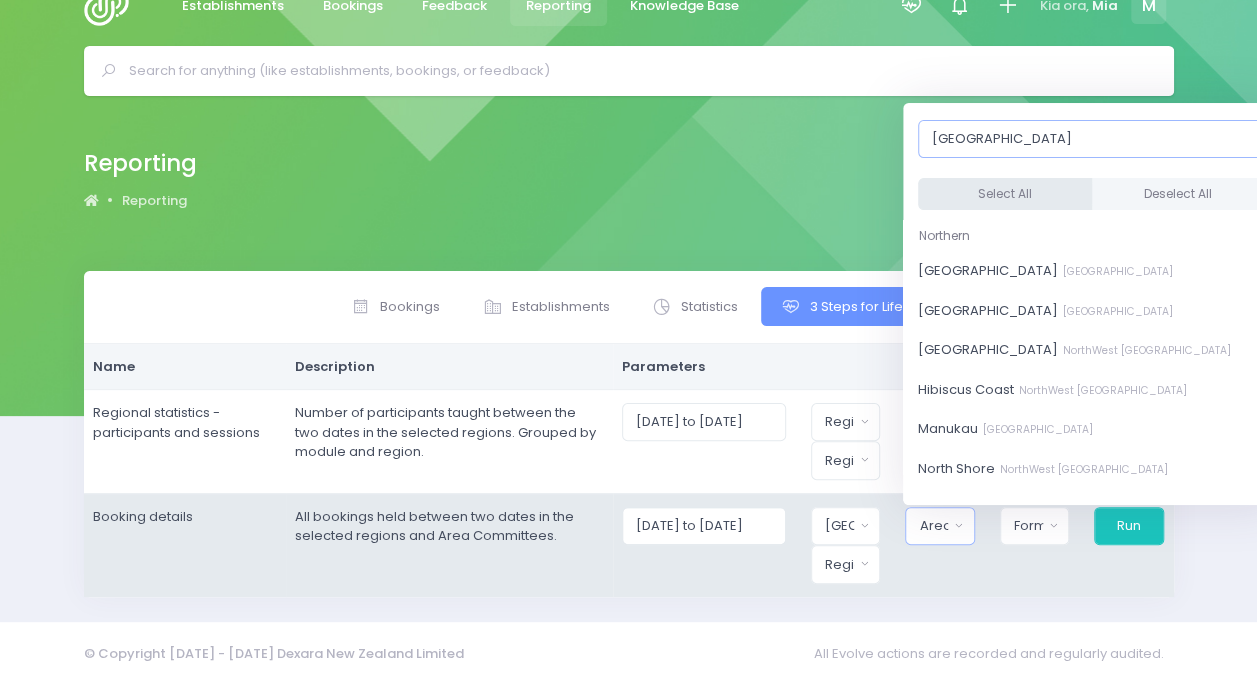 select on "Central Auckland" 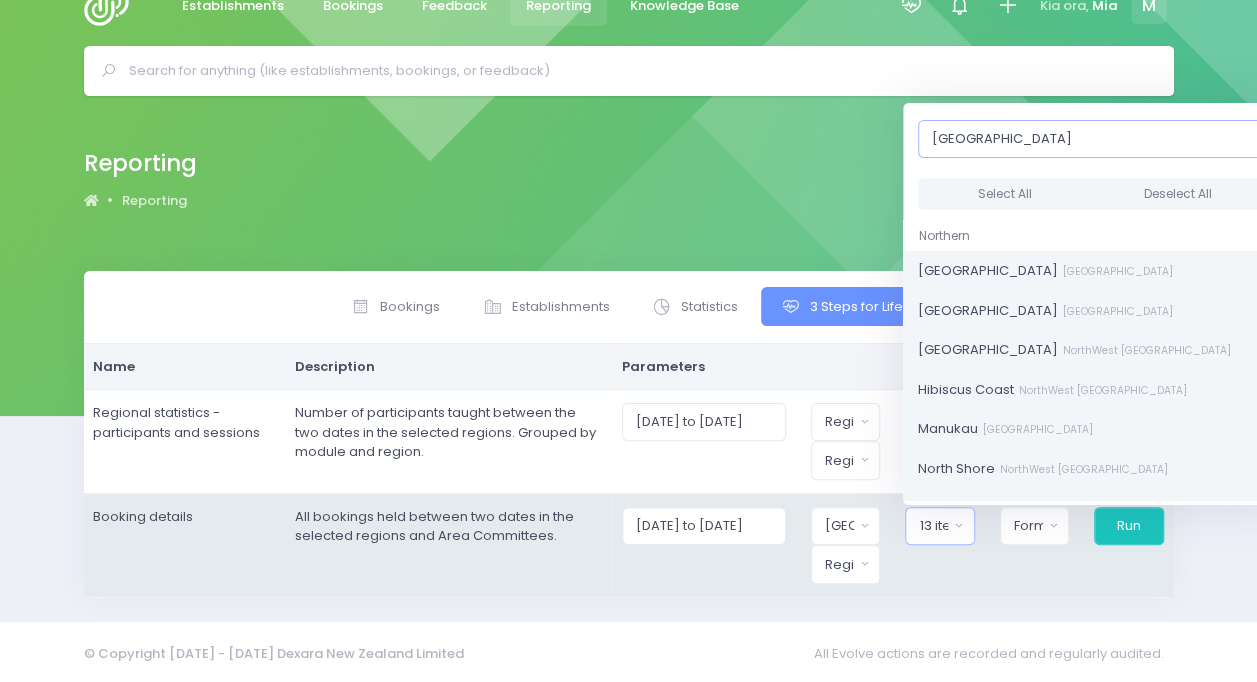 scroll, scrollTop: 264, scrollLeft: 0, axis: vertical 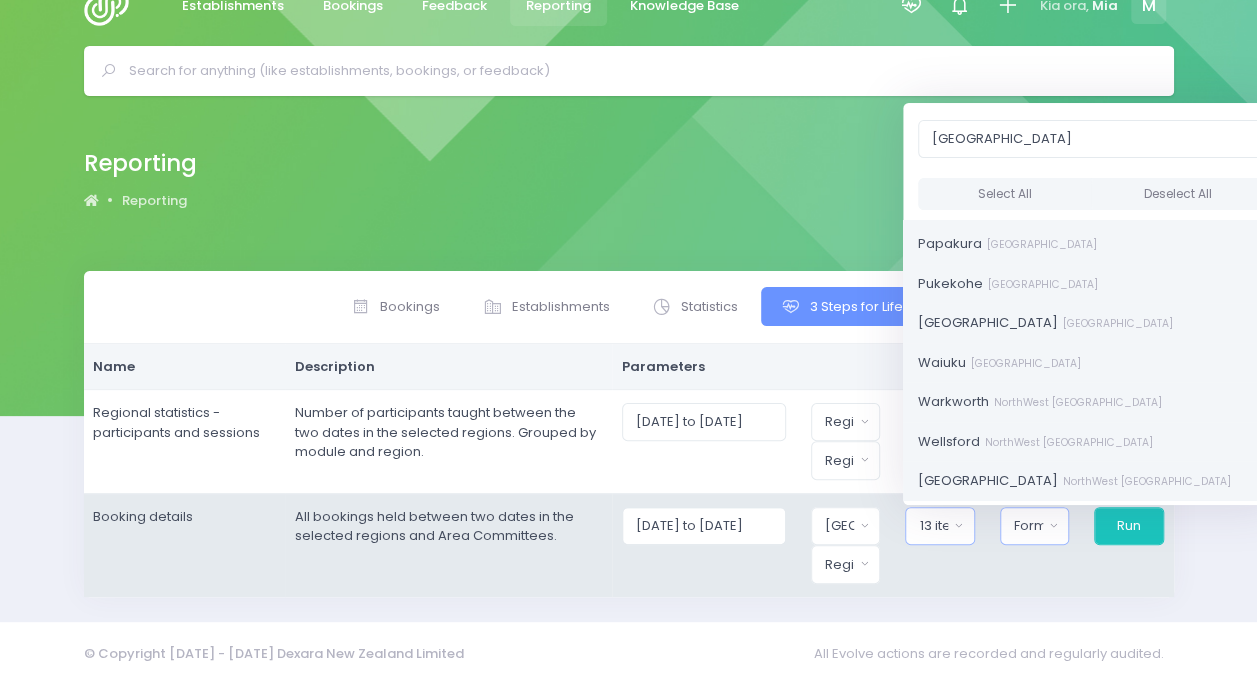 click on "Format" at bounding box center [1034, 526] 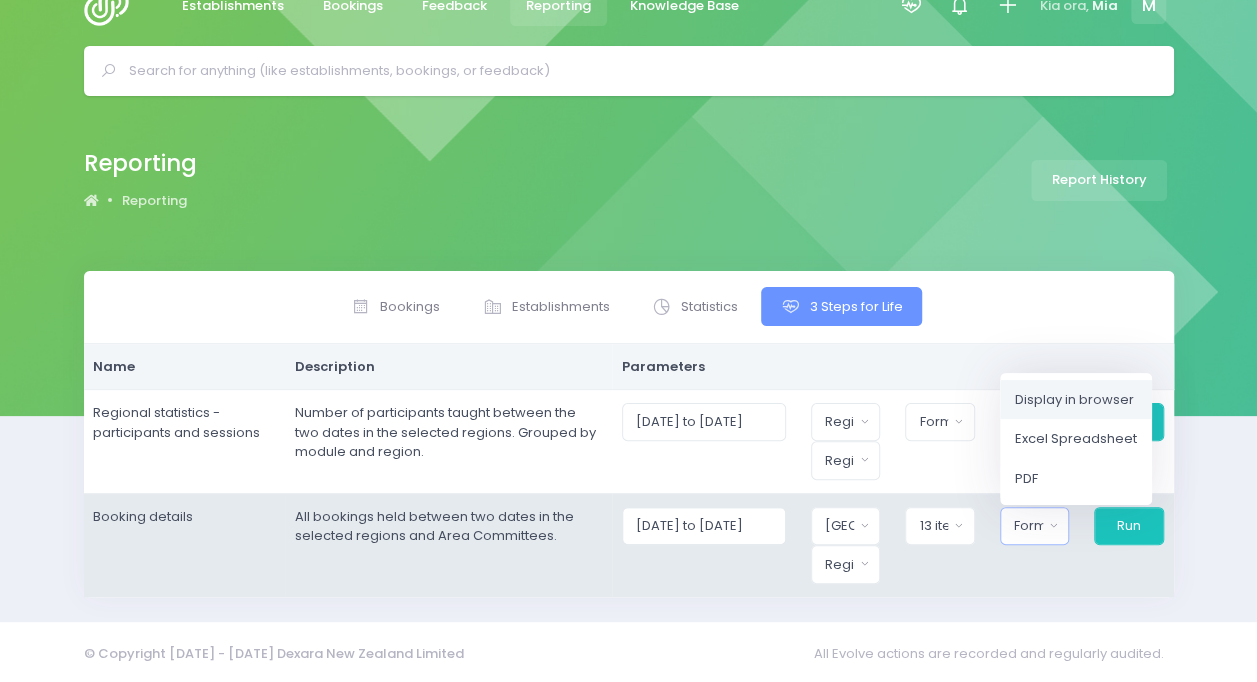click on "Display in browser" at bounding box center (1074, 399) 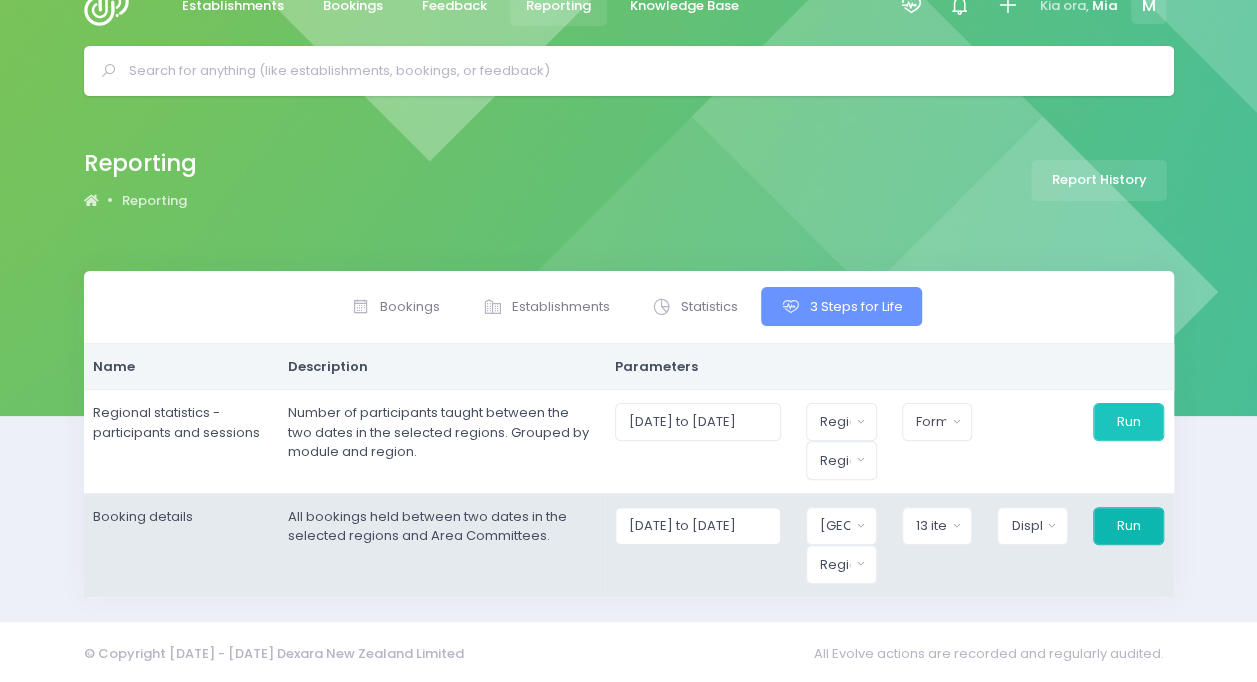click on "Run" at bounding box center [1128, 526] 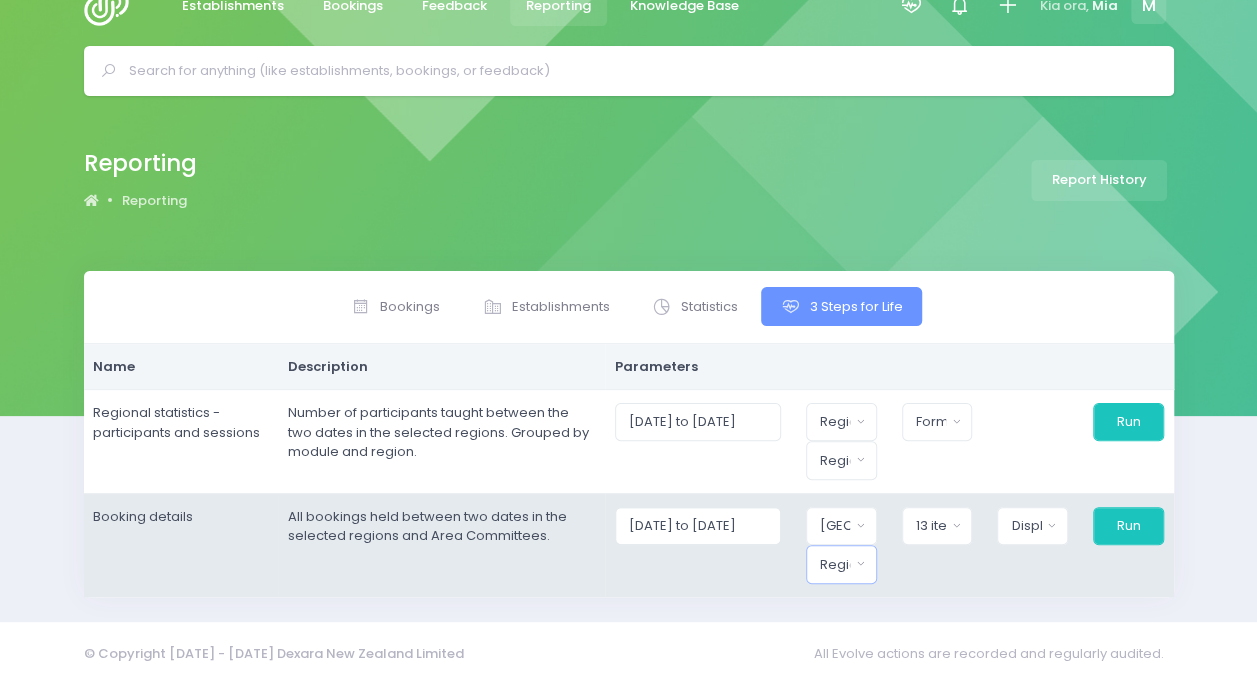 click on "Region" at bounding box center [835, 565] 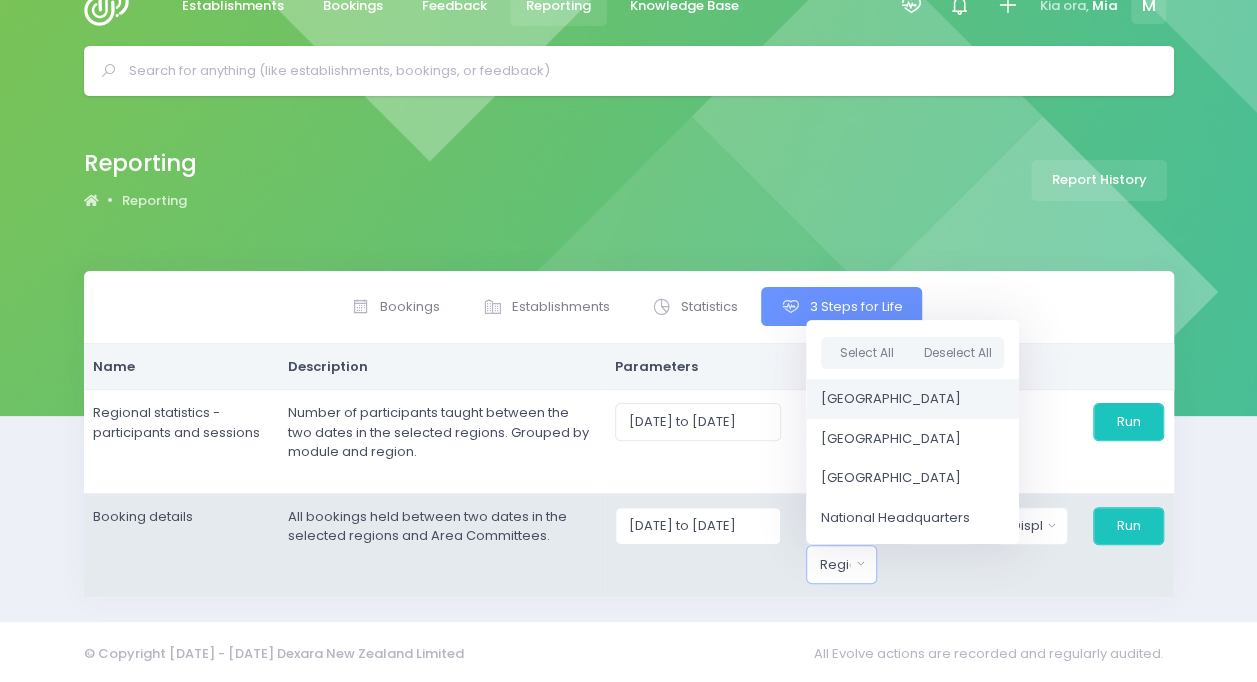 click on "[GEOGRAPHIC_DATA]" at bounding box center (912, 399) 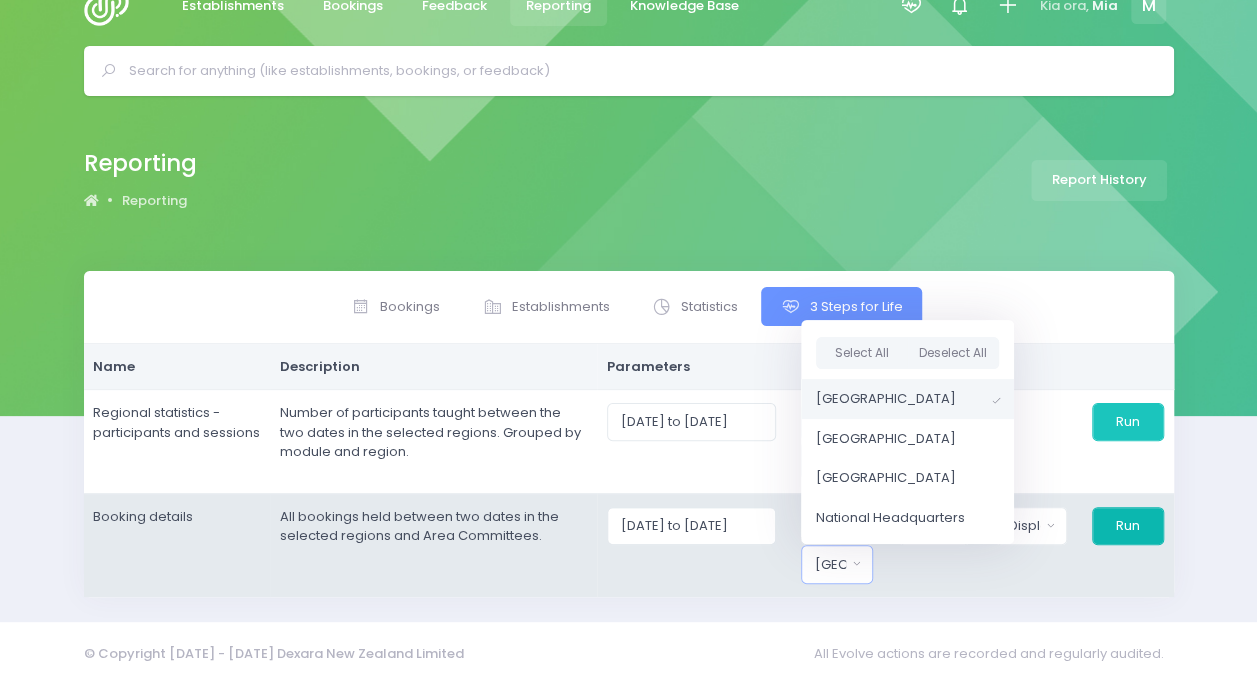 click on "Run" at bounding box center [1128, 526] 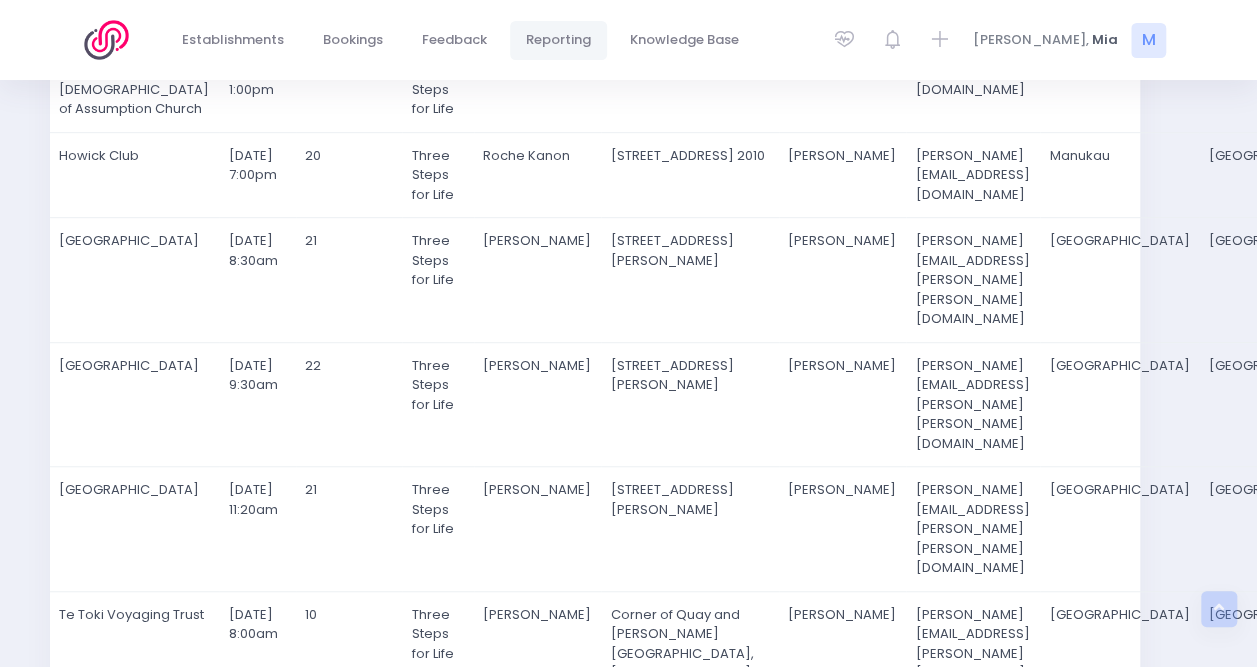 scroll, scrollTop: 0, scrollLeft: 34, axis: horizontal 